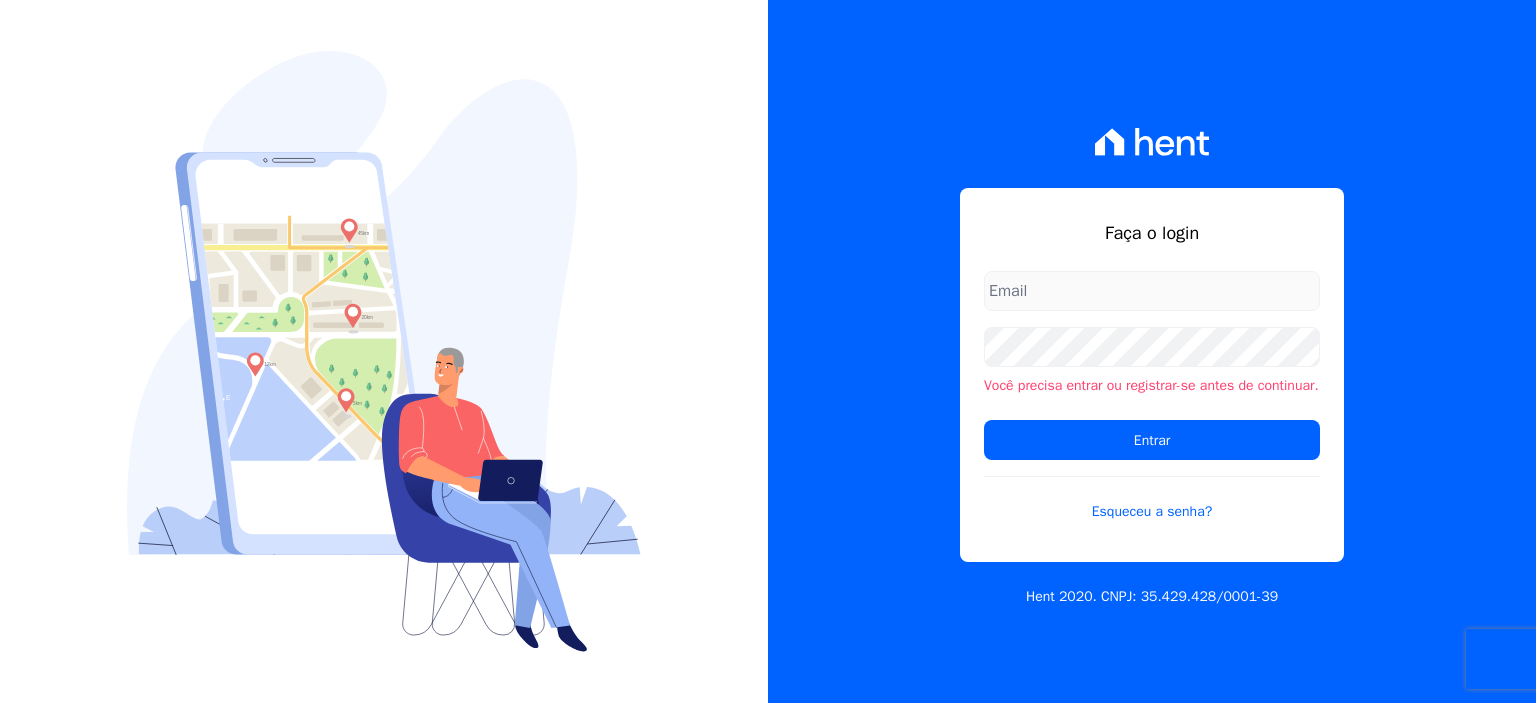 scroll, scrollTop: 0, scrollLeft: 0, axis: both 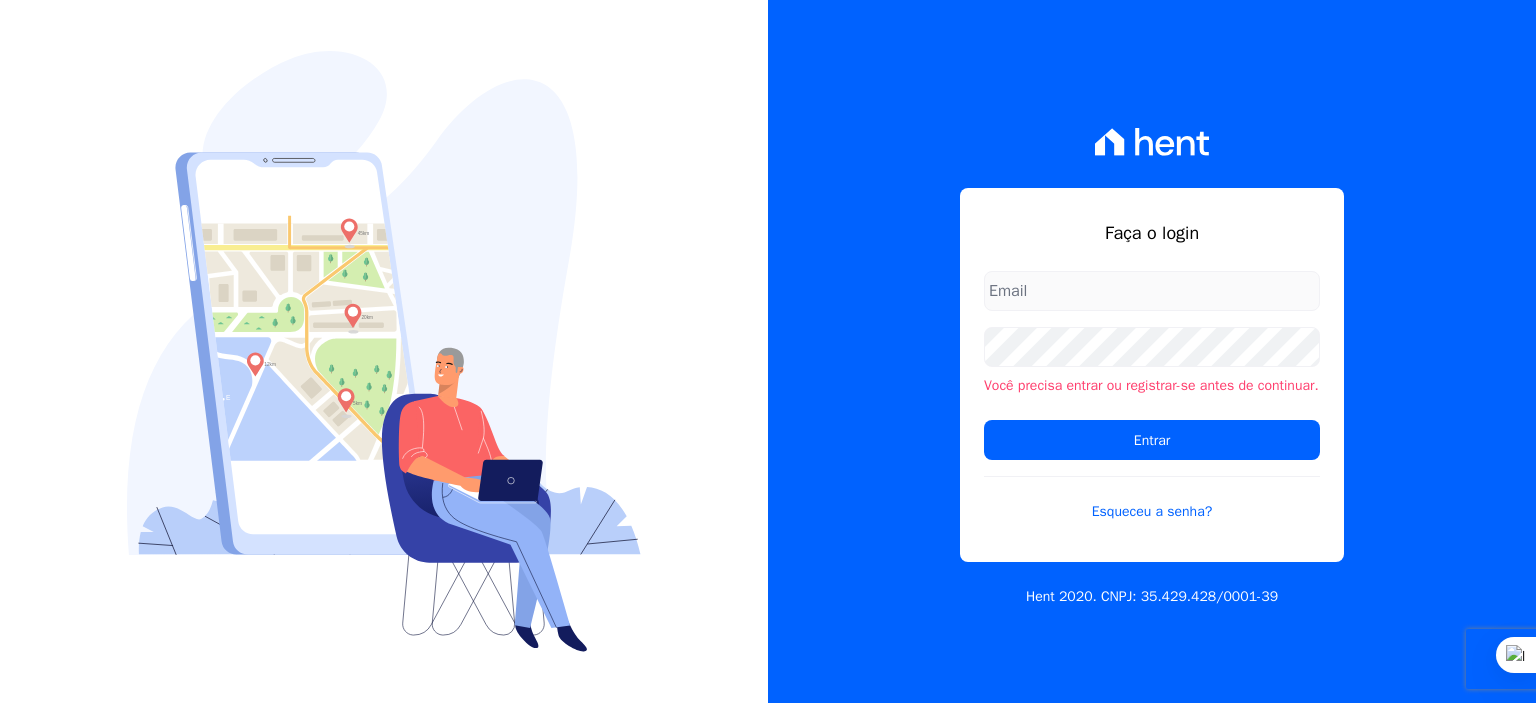 type on "[EMAIL]" 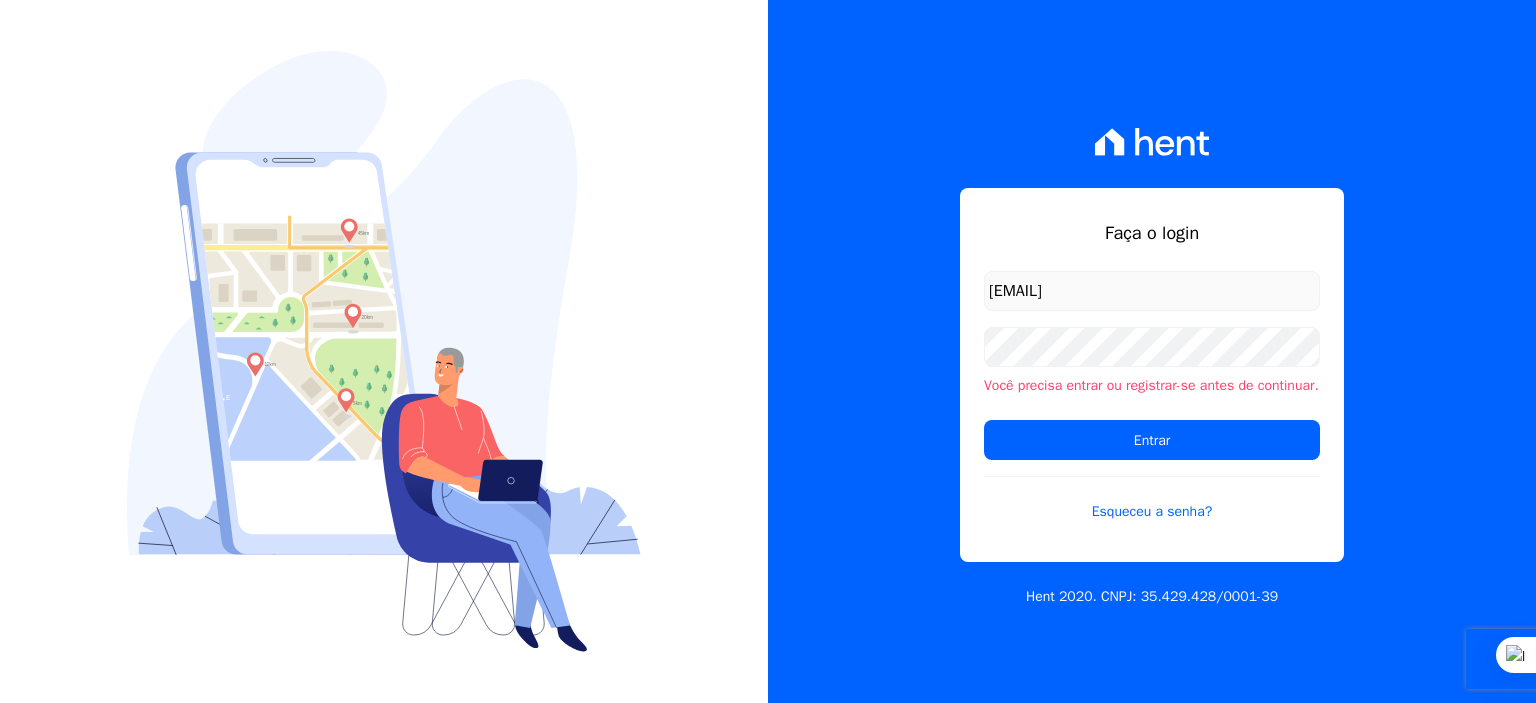click on "[EMAIL]" at bounding box center (1152, 291) 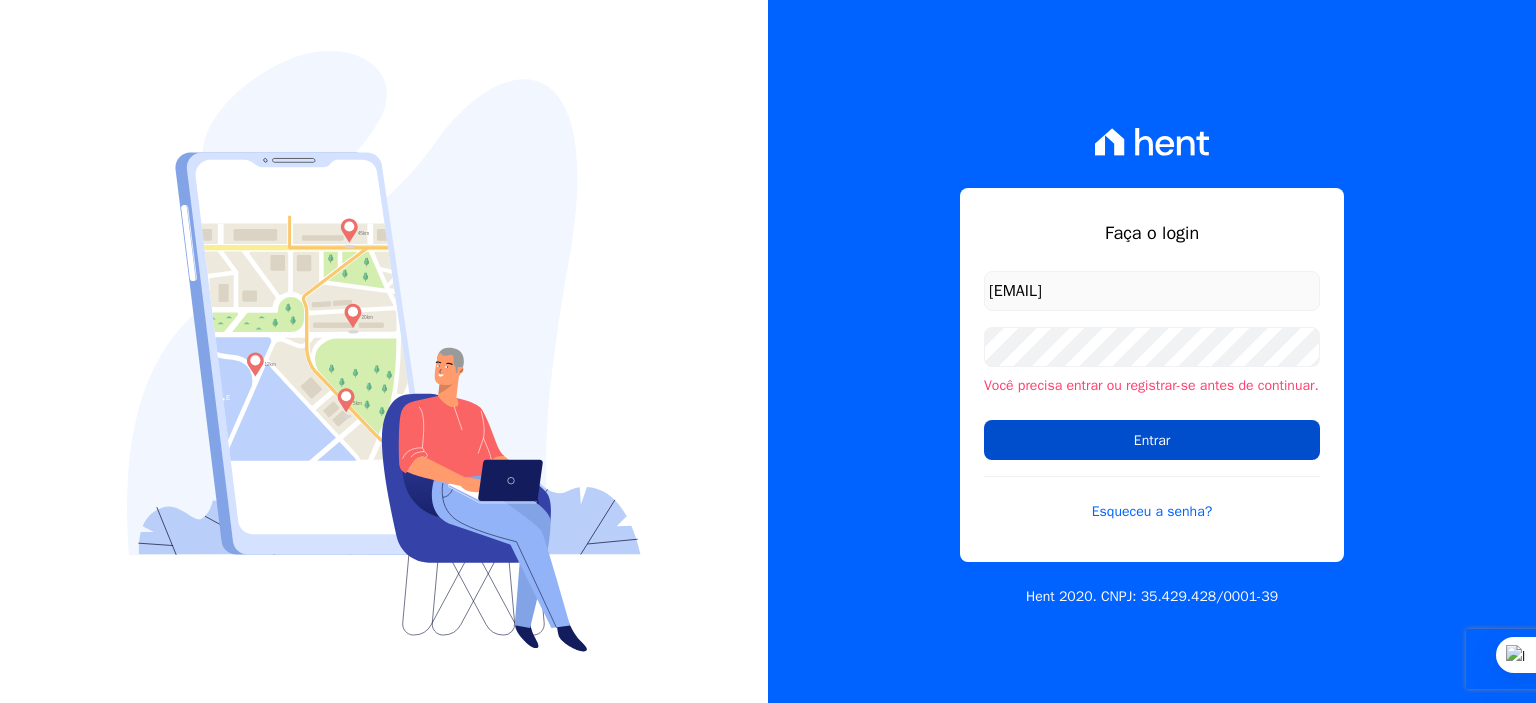 click on "Entrar" at bounding box center (1152, 440) 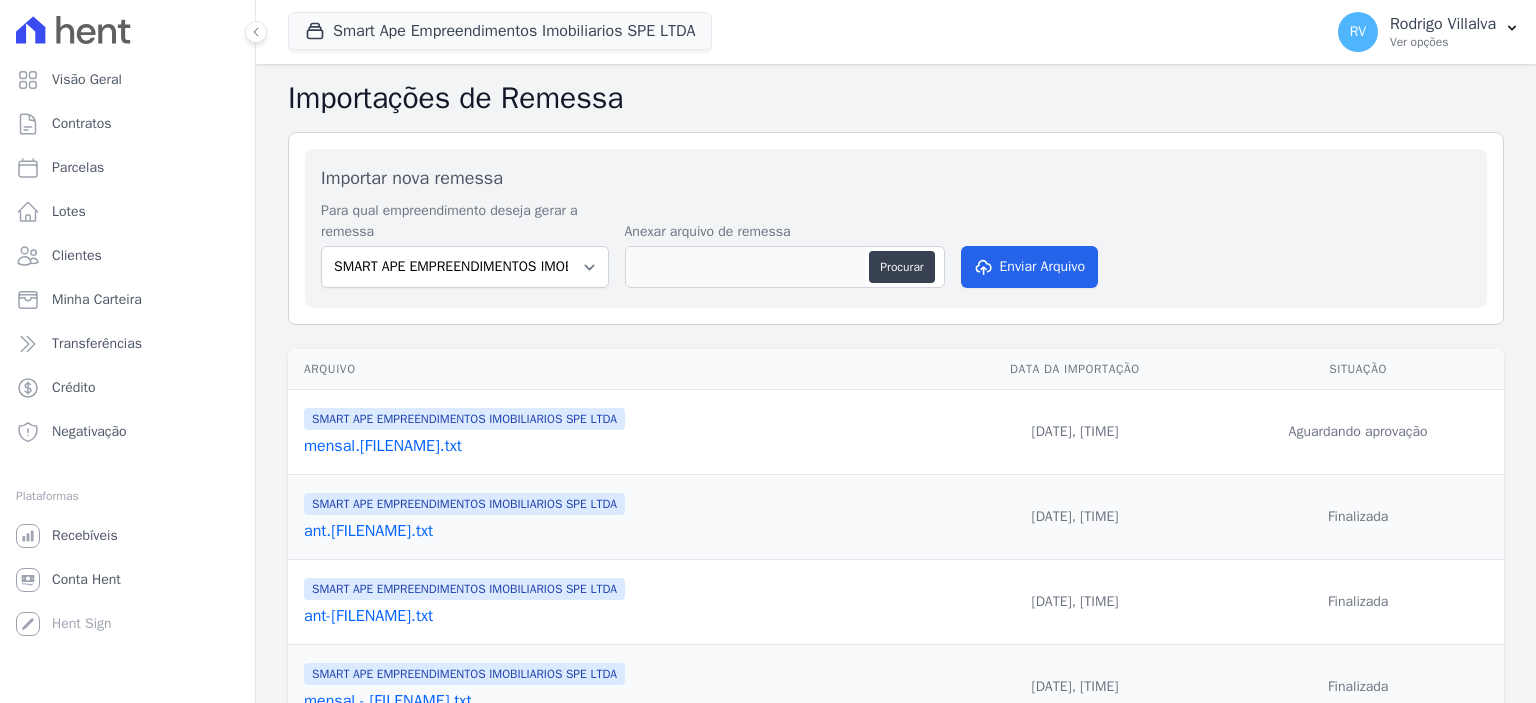 scroll, scrollTop: 0, scrollLeft: 0, axis: both 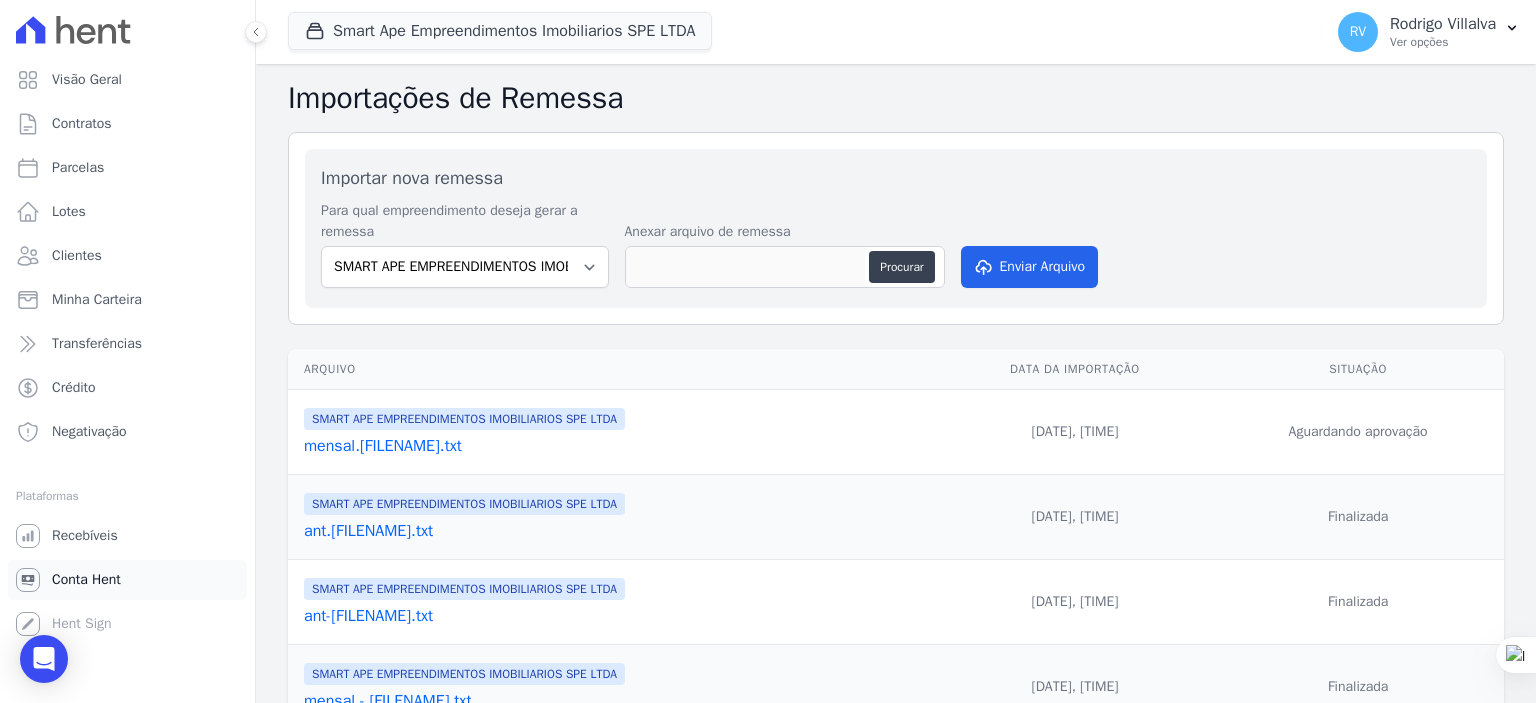 click on "Conta Hent" at bounding box center (127, 580) 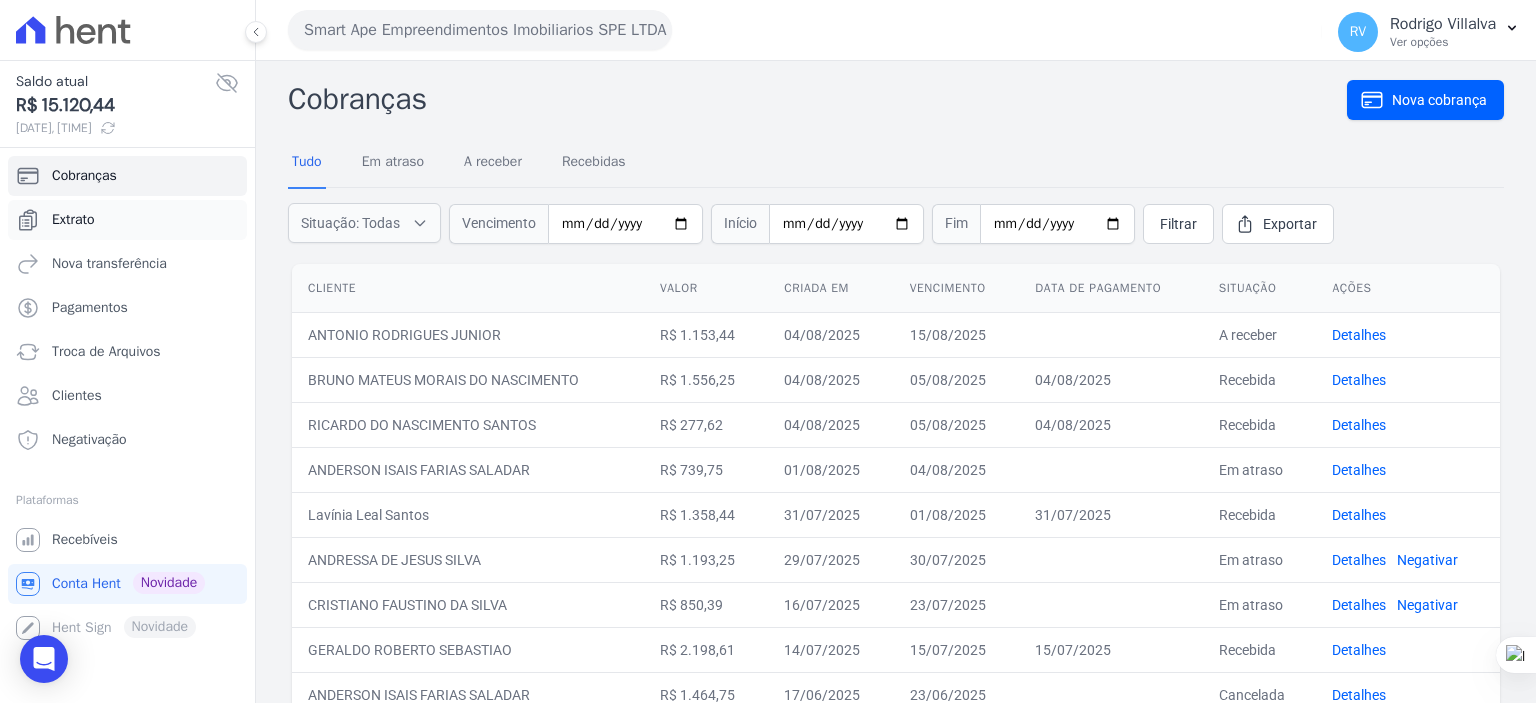 click on "Extrato" at bounding box center (127, 220) 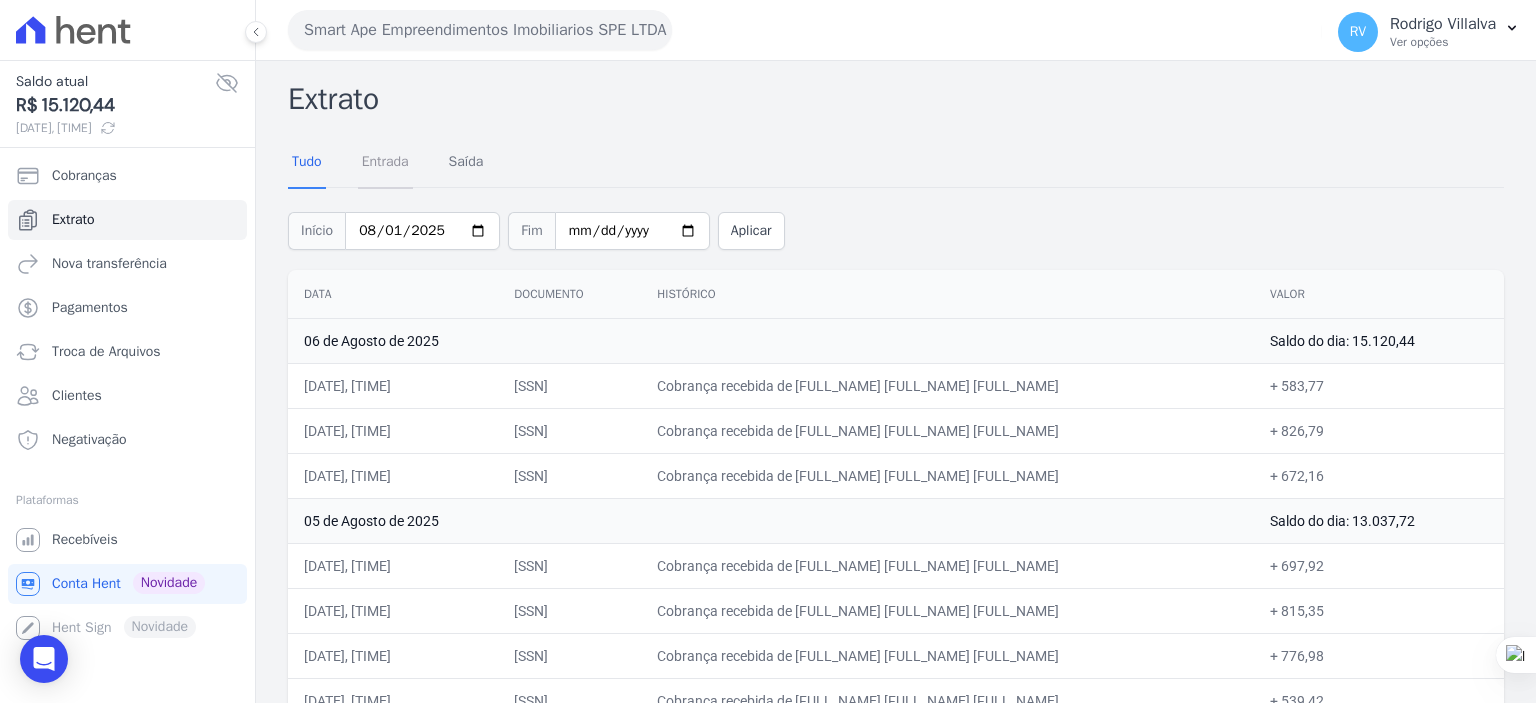 click on "Entrada" at bounding box center (385, 163) 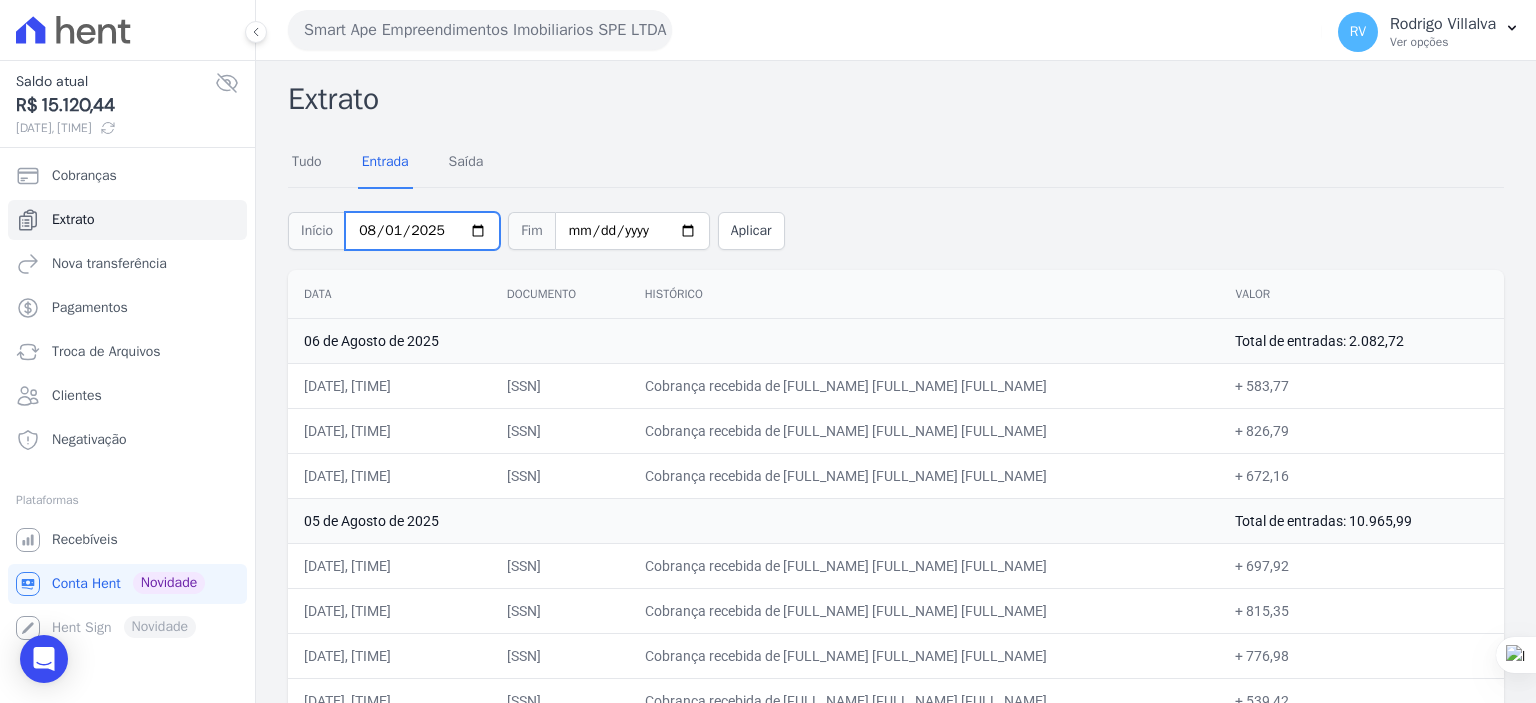 click on "2025-08-01" at bounding box center (422, 231) 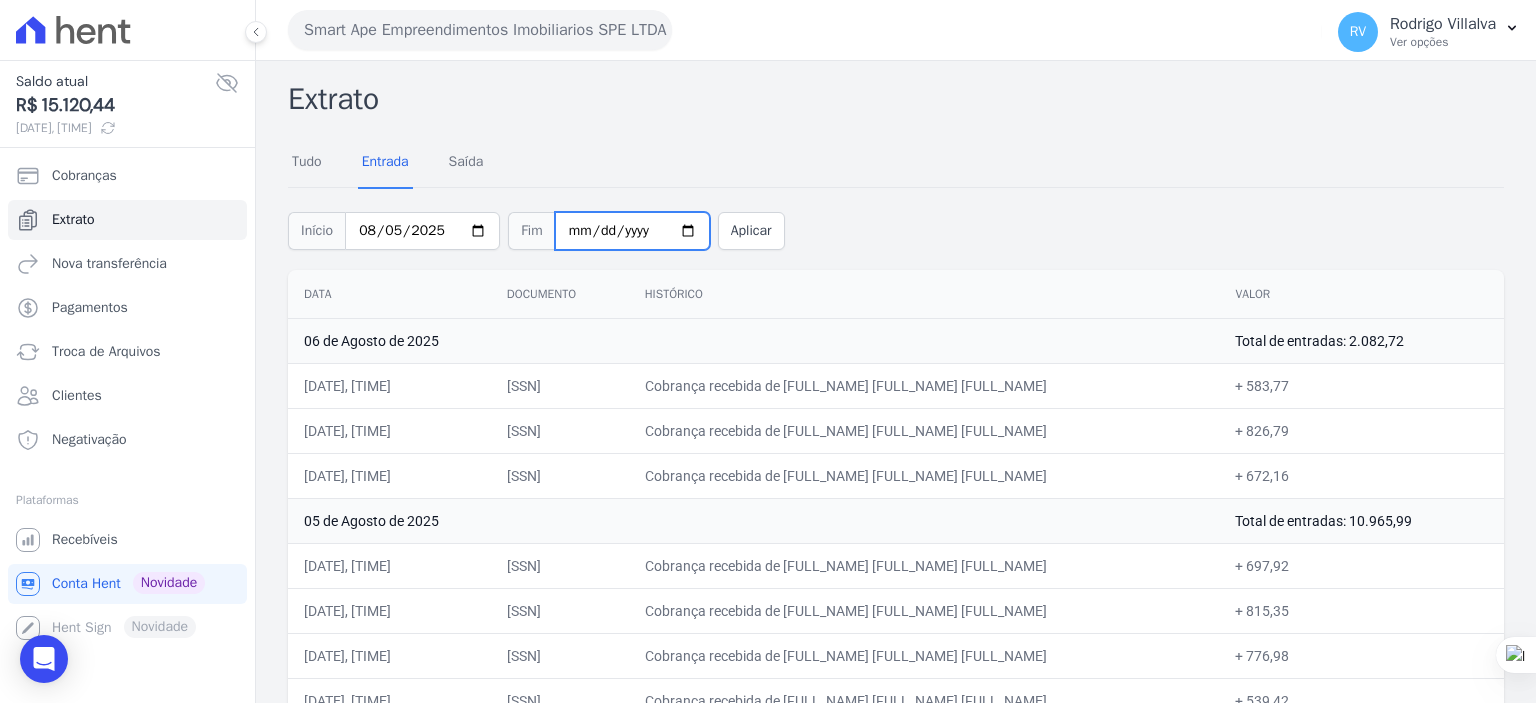 click on "[DATE]" at bounding box center (632, 231) 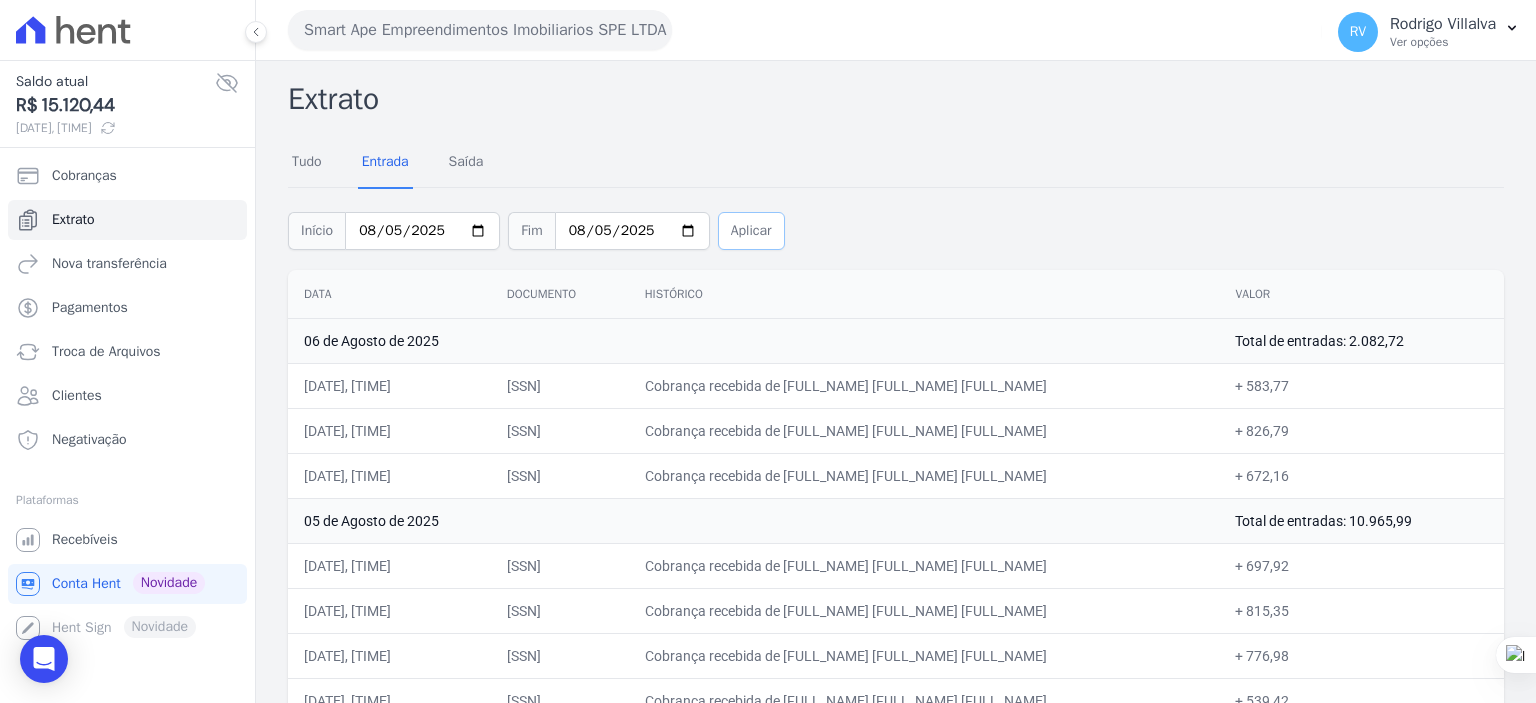 click on "Aplicar" at bounding box center [751, 231] 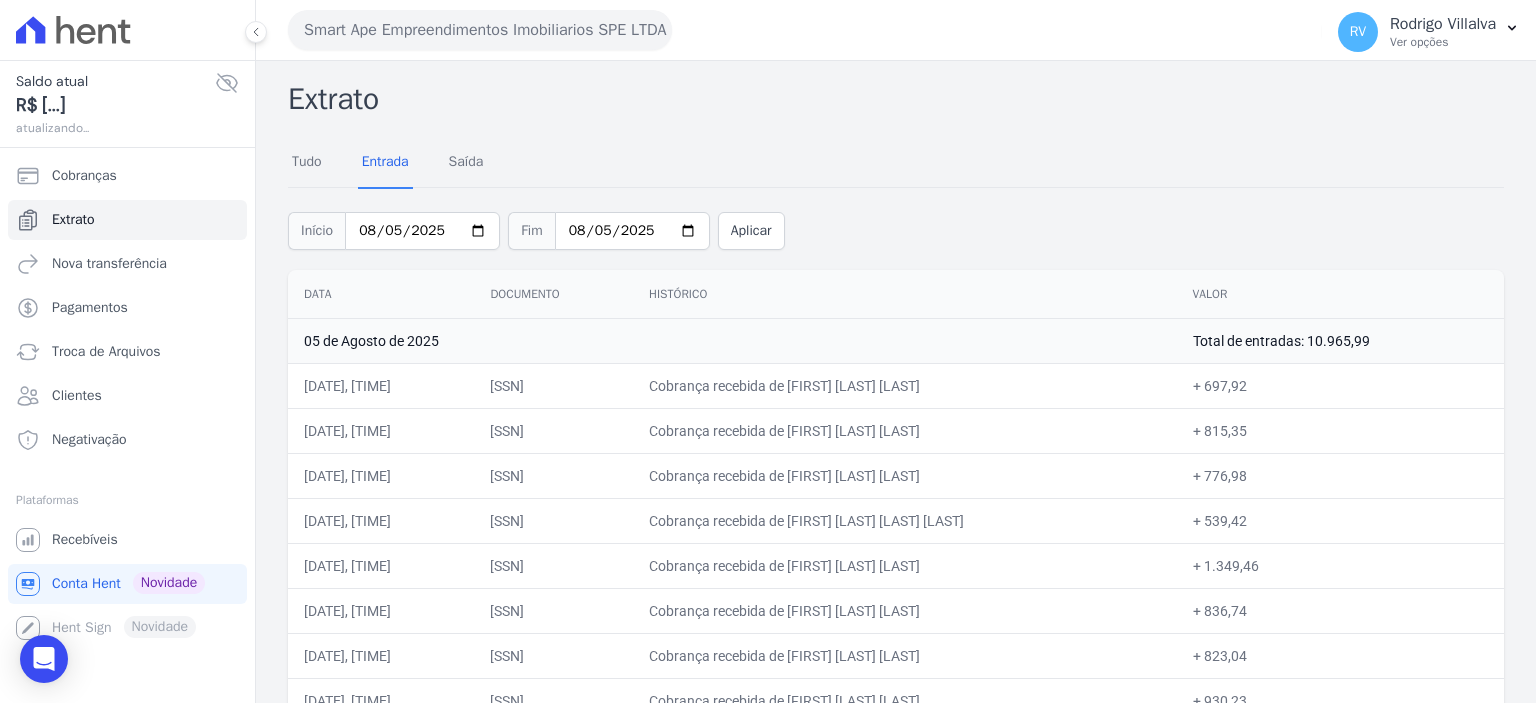 scroll, scrollTop: 0, scrollLeft: 0, axis: both 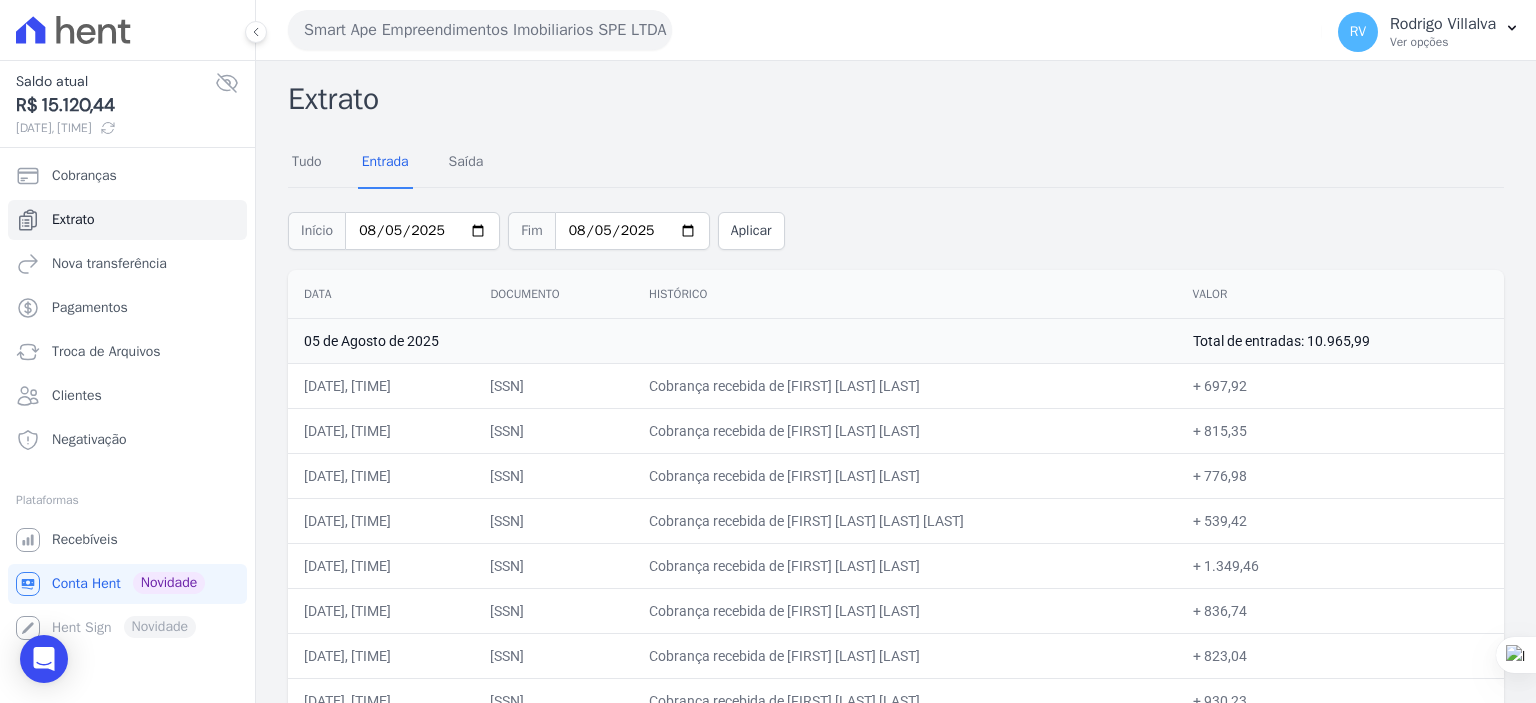 drag, startPoint x: 820, startPoint y: 387, endPoint x: 980, endPoint y: 379, distance: 160.19987 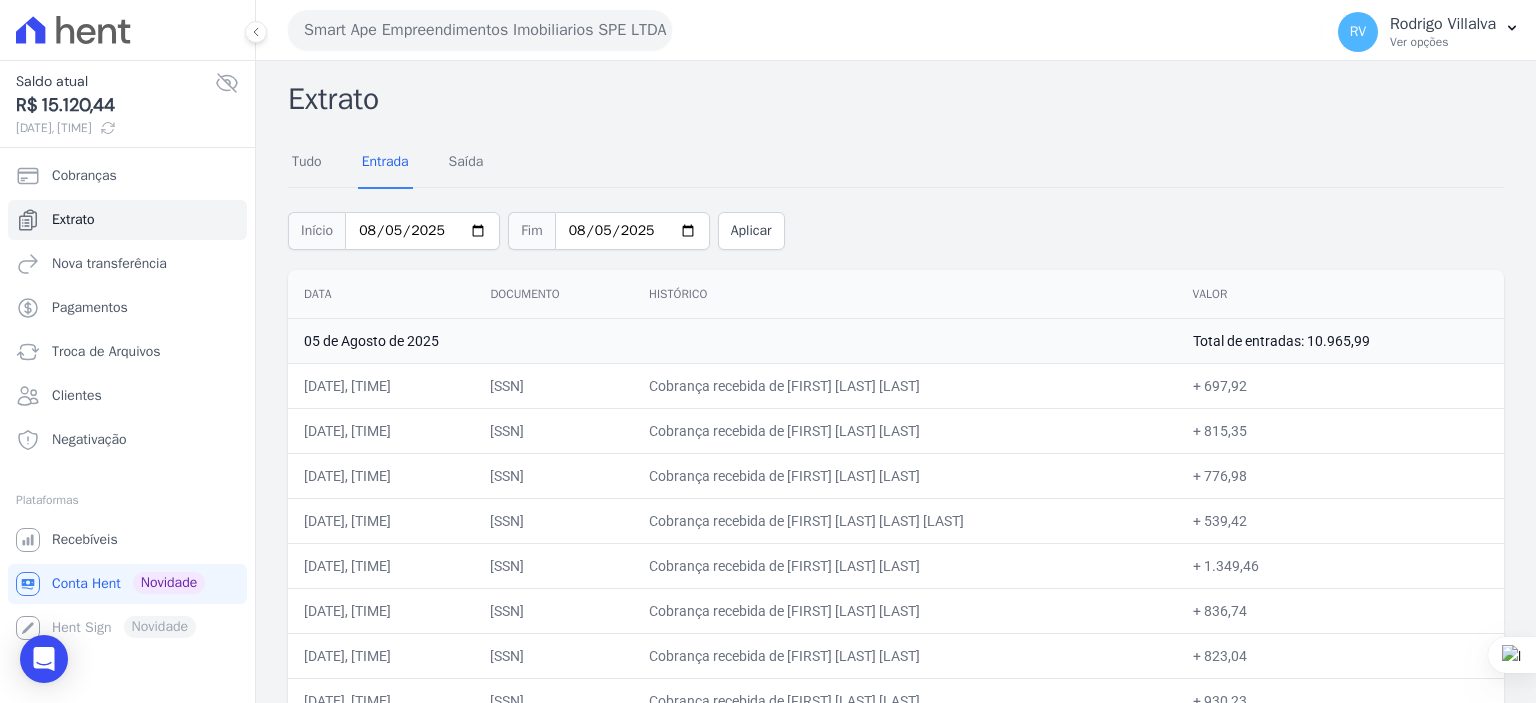 copy on "[FIRST] [LAST]" 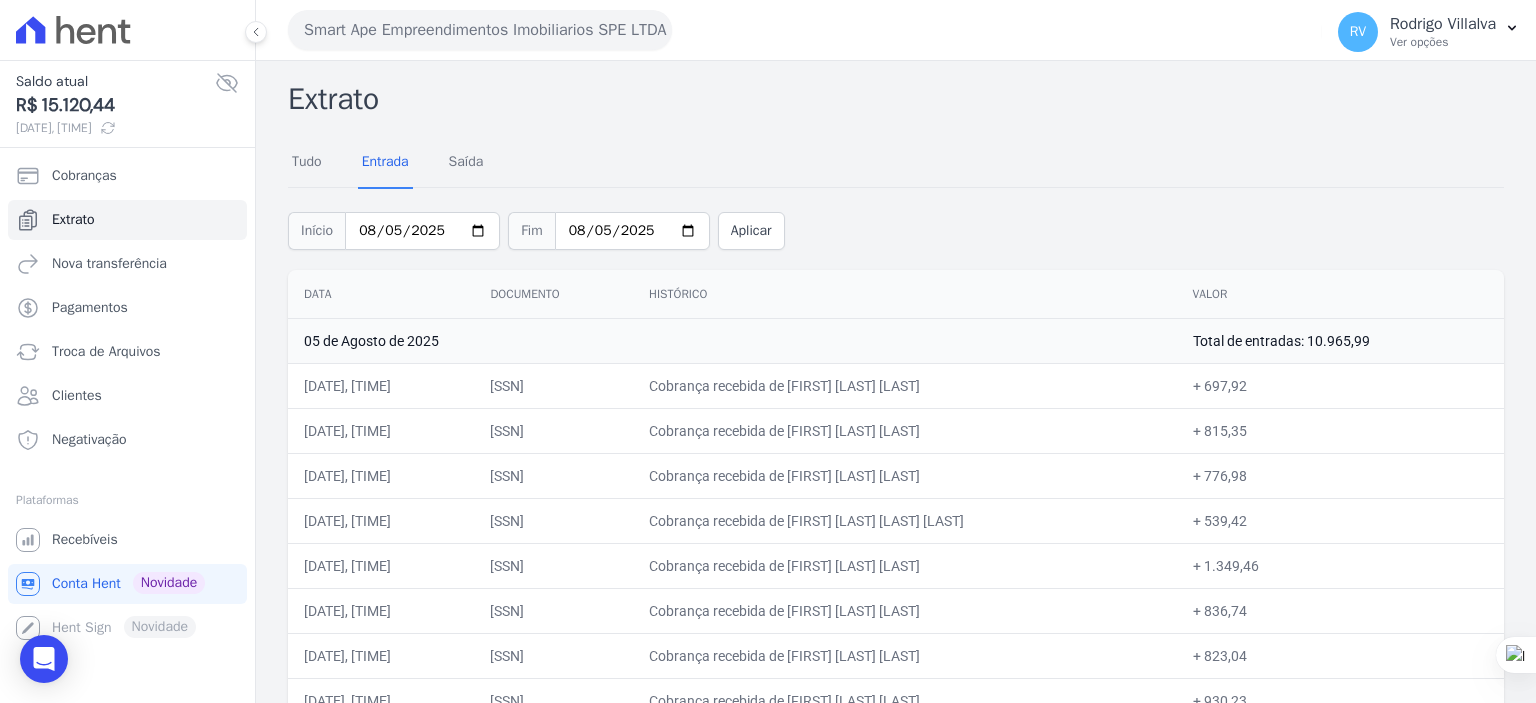 copy on "[FIRST] [LAST]" 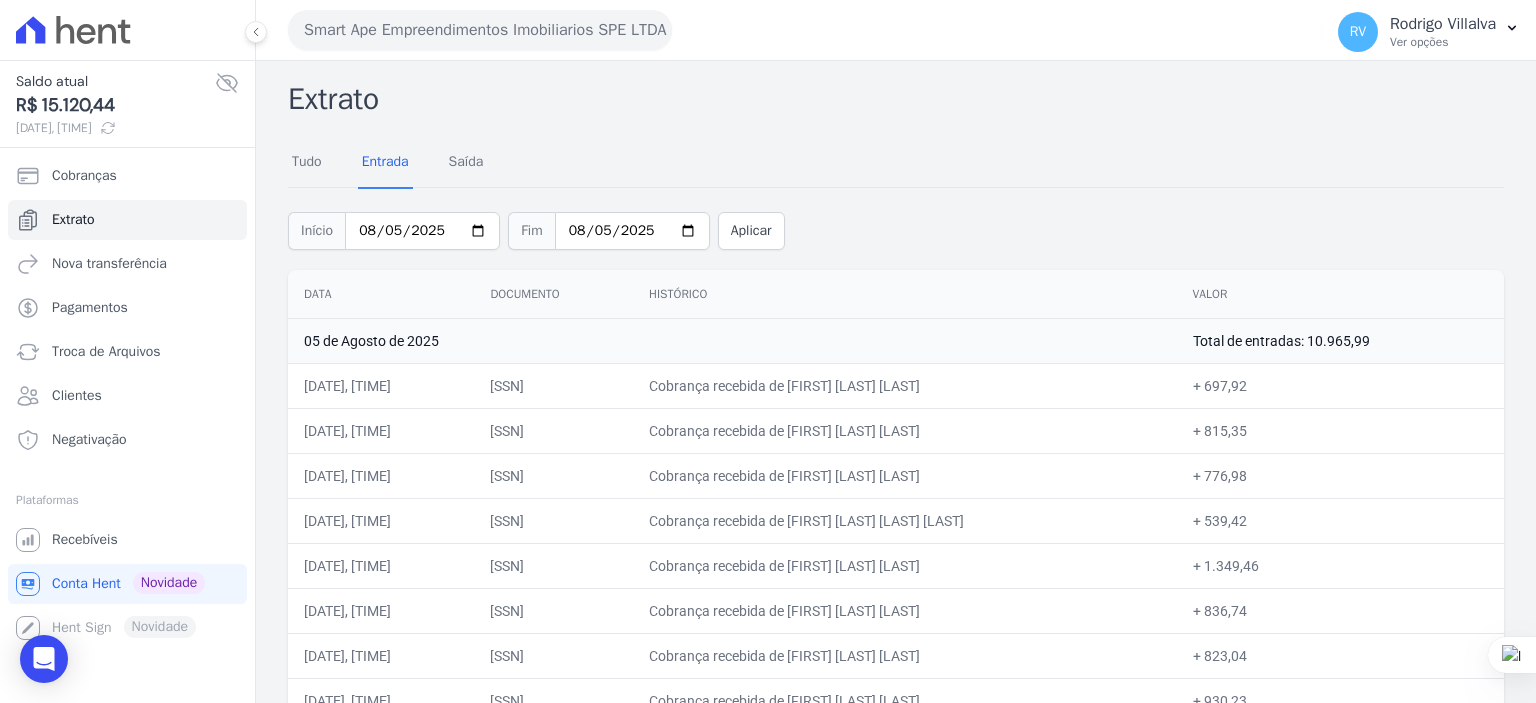 copy on "GIOVANA LIMA MAT" 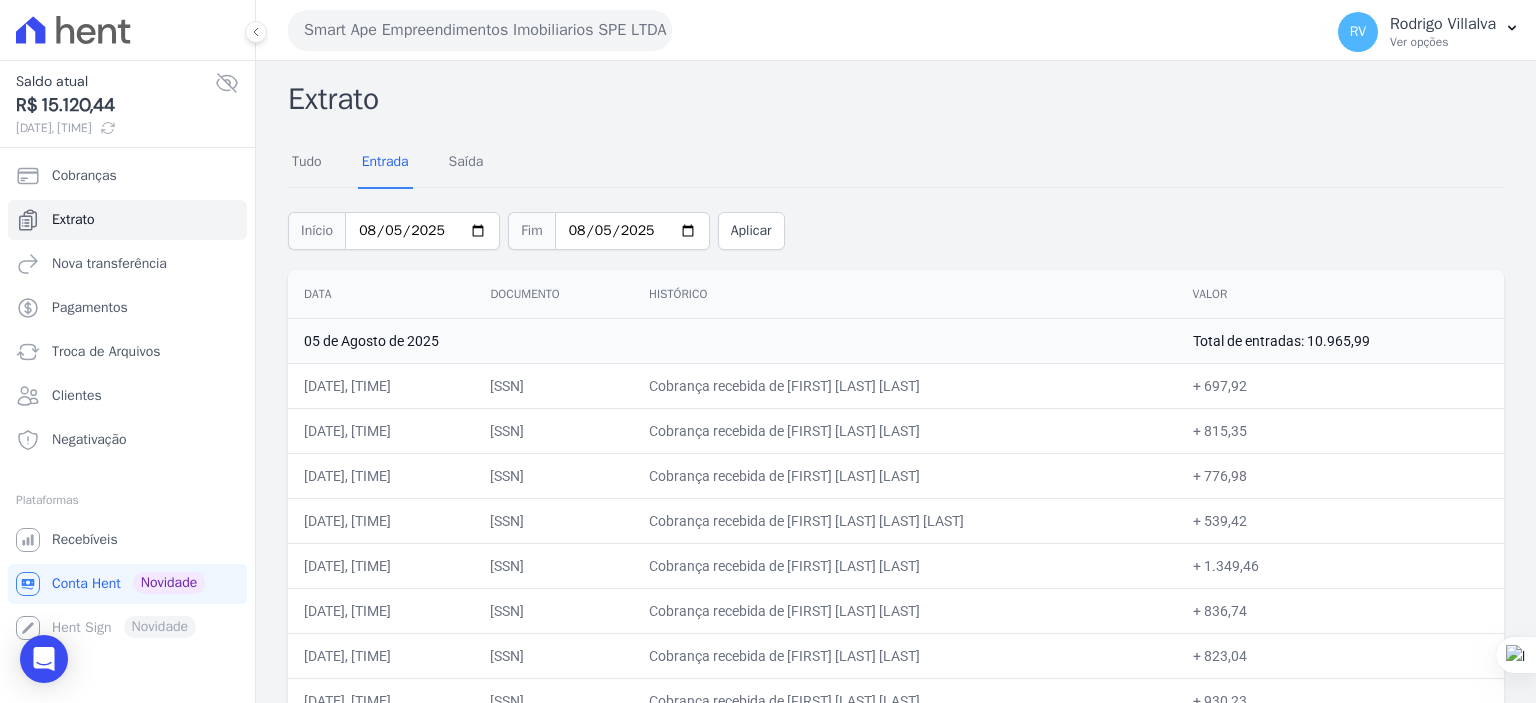 copy on "GIOVANA LIMA MAT" 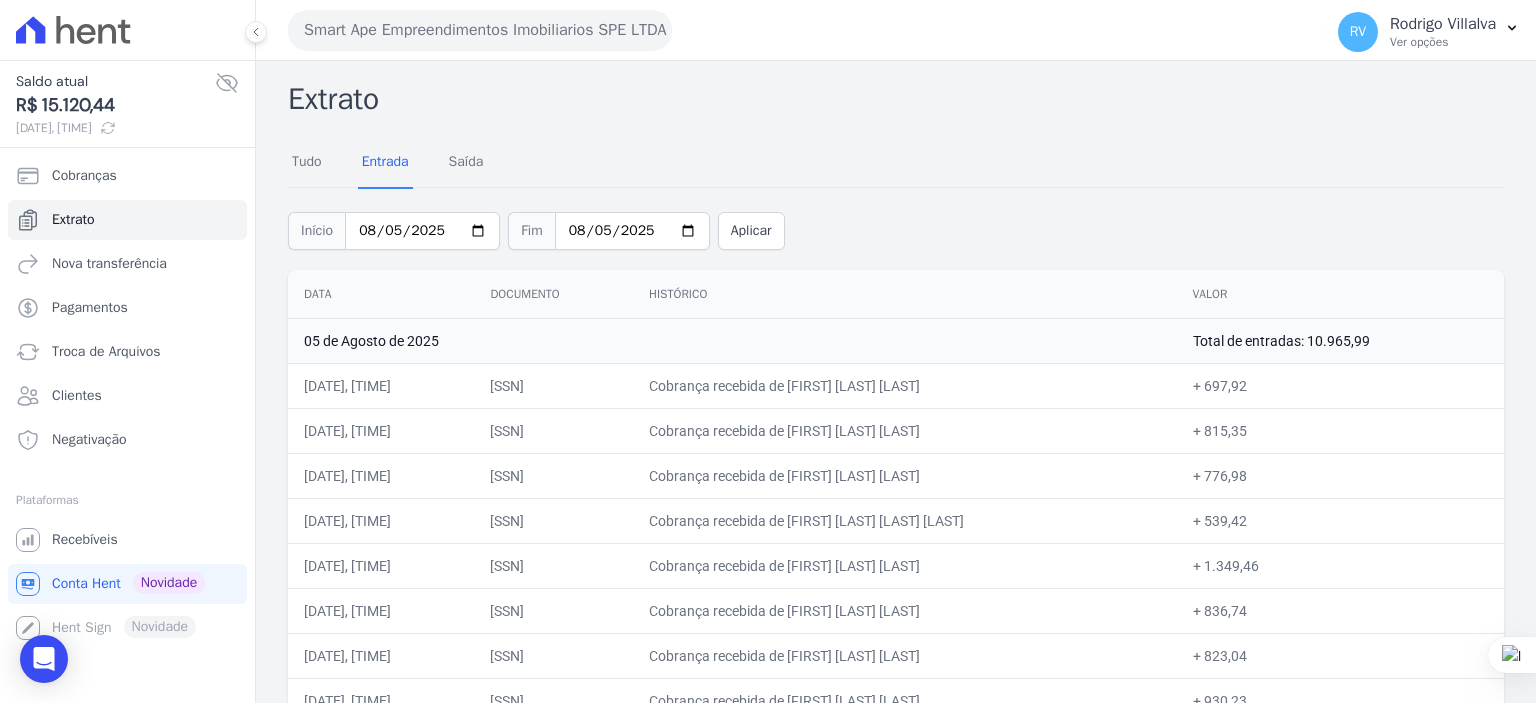 copy on "815,35" 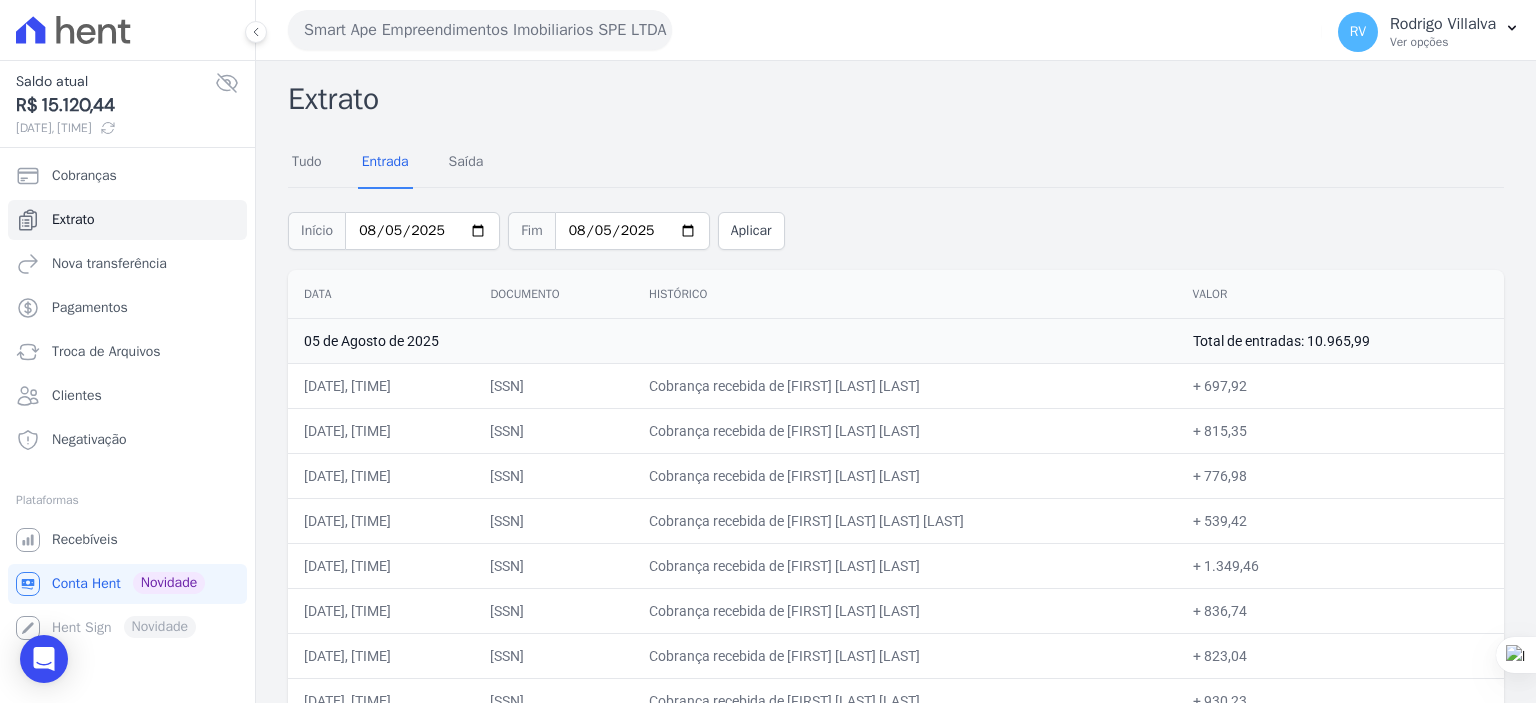 drag, startPoint x: 819, startPoint y: 474, endPoint x: 1005, endPoint y: 487, distance: 186.45375 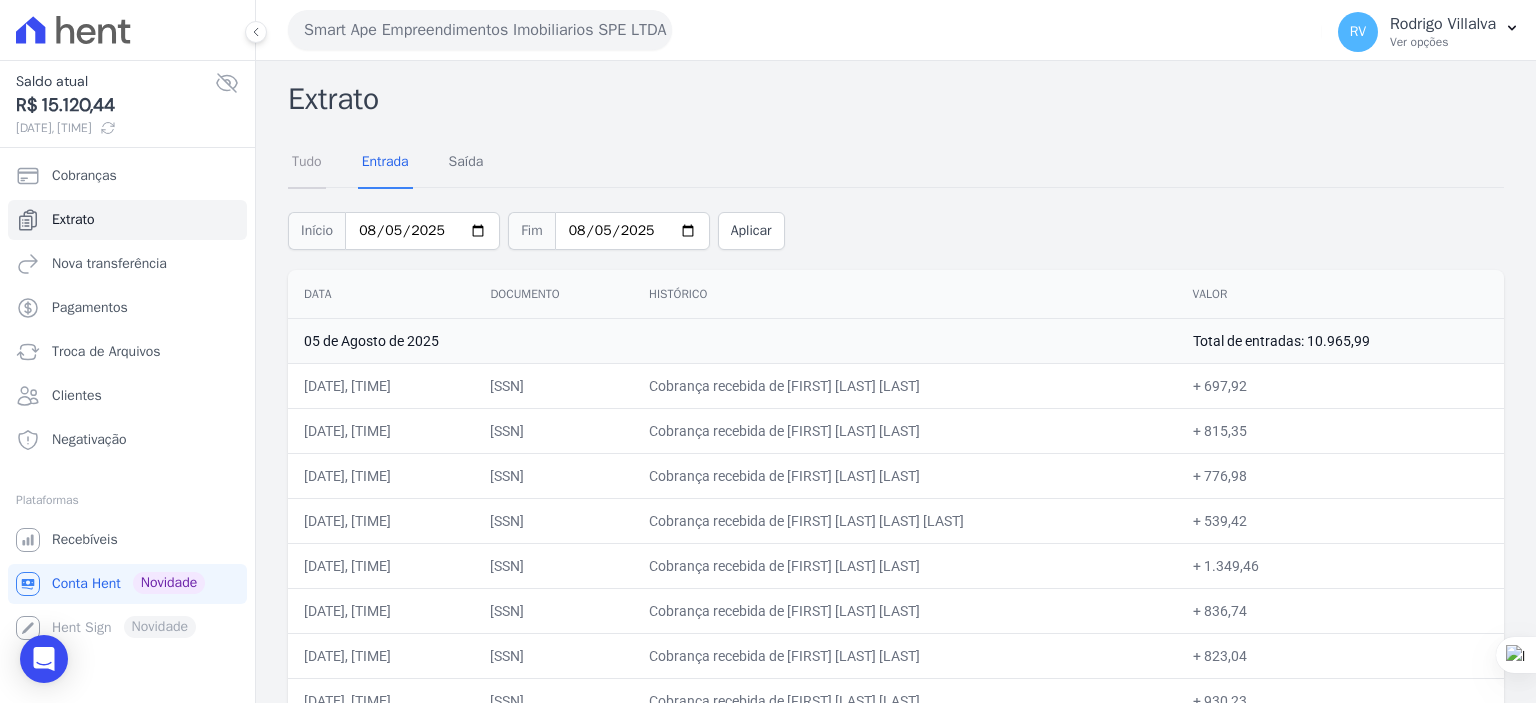 drag, startPoint x: 1238, startPoint y: 610, endPoint x: 1259, endPoint y: 611, distance: 21.023796 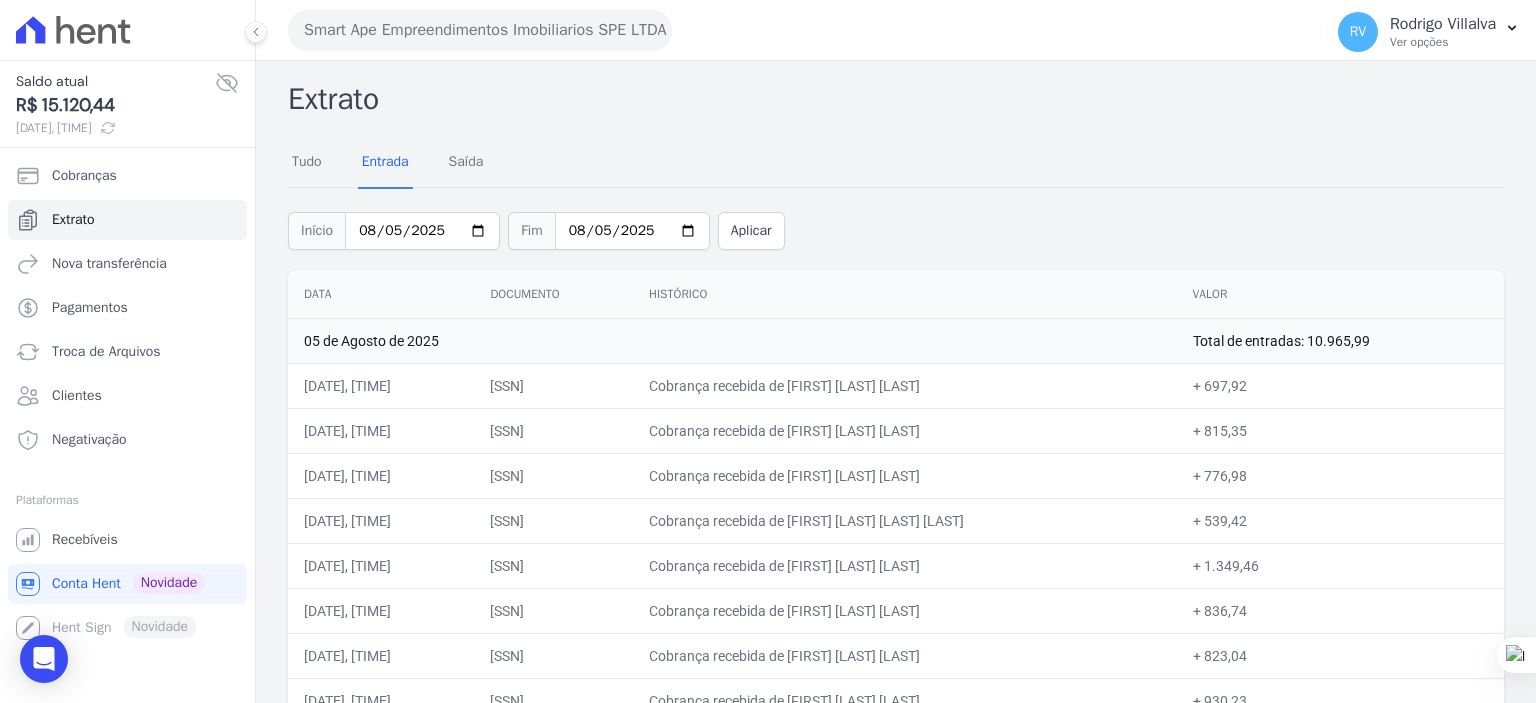 click on "+
836,74" at bounding box center [1340, 610] 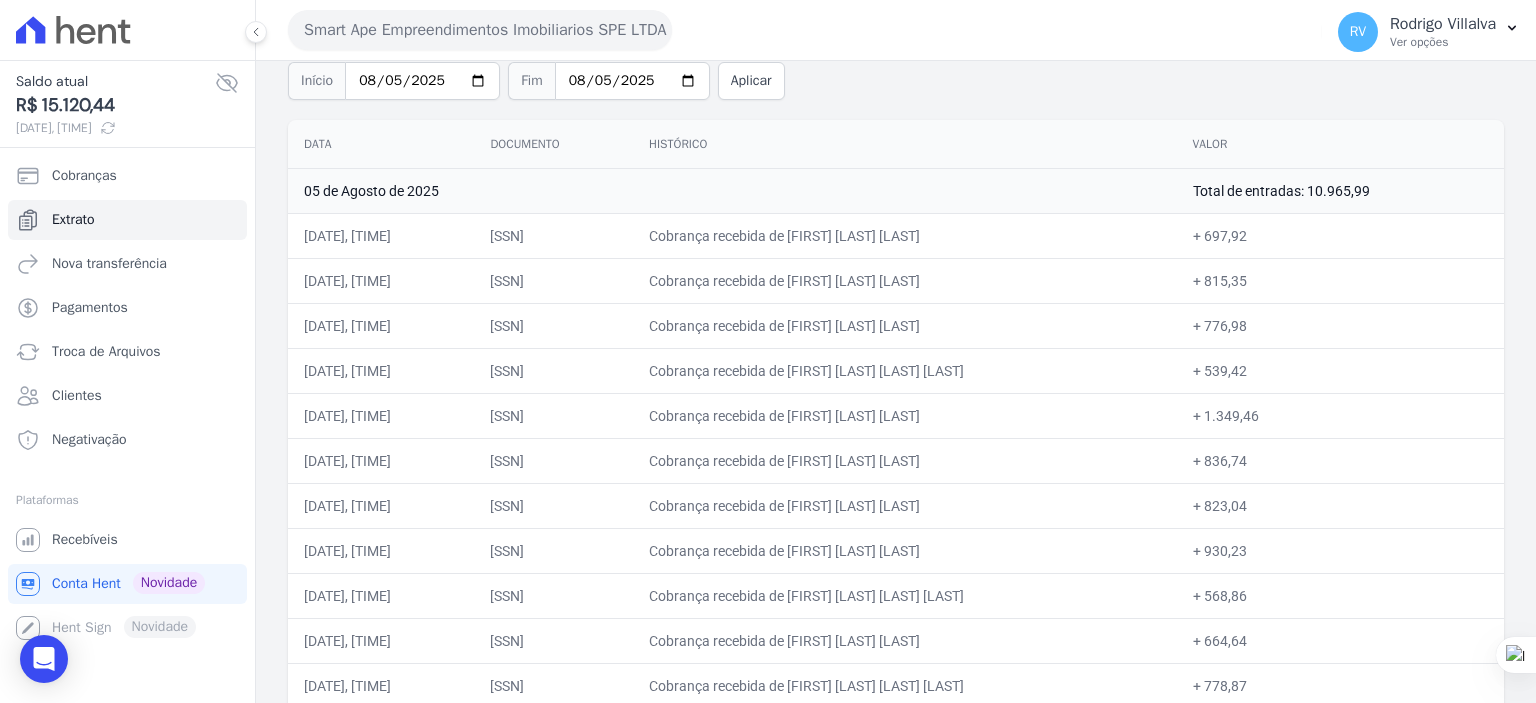 scroll, scrollTop: 200, scrollLeft: 0, axis: vertical 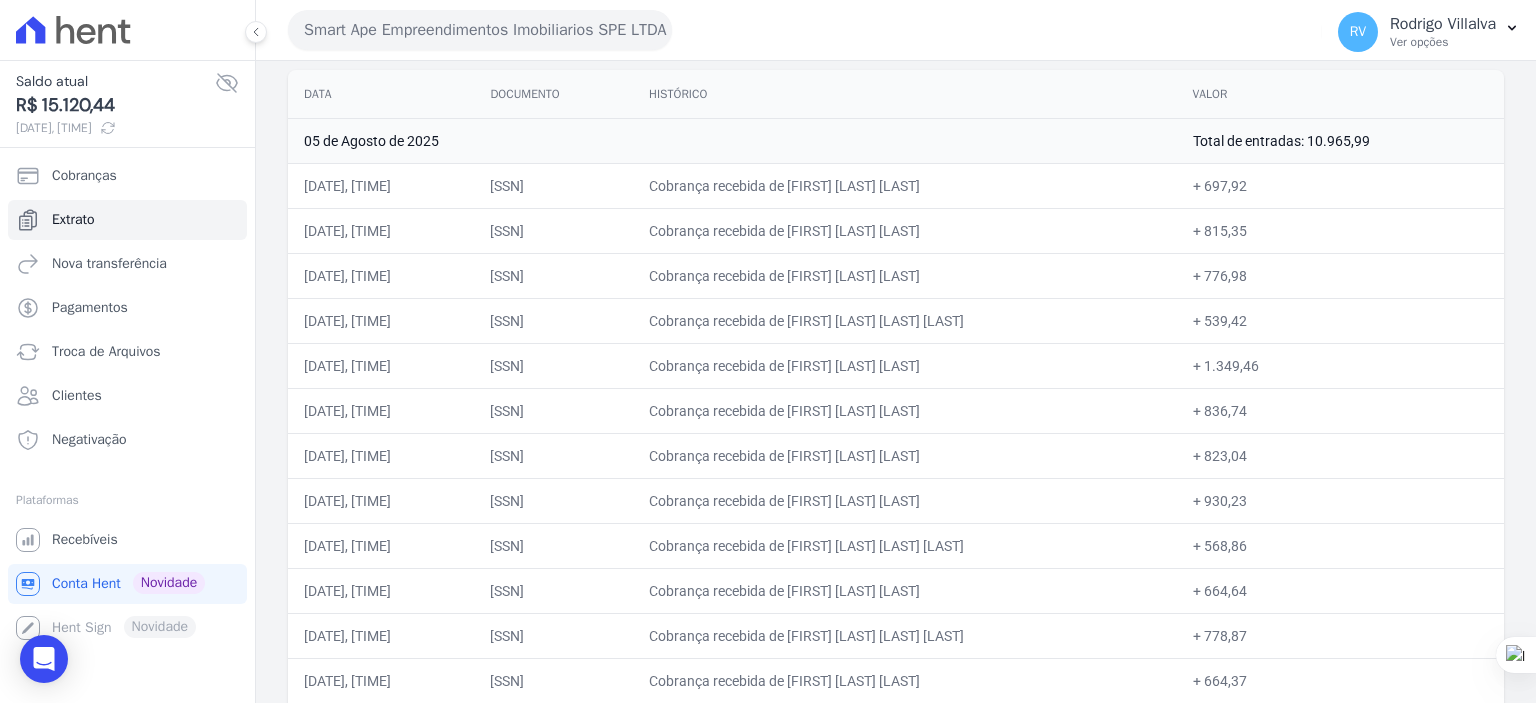 drag, startPoint x: 819, startPoint y: 496, endPoint x: 970, endPoint y: 511, distance: 151.74321 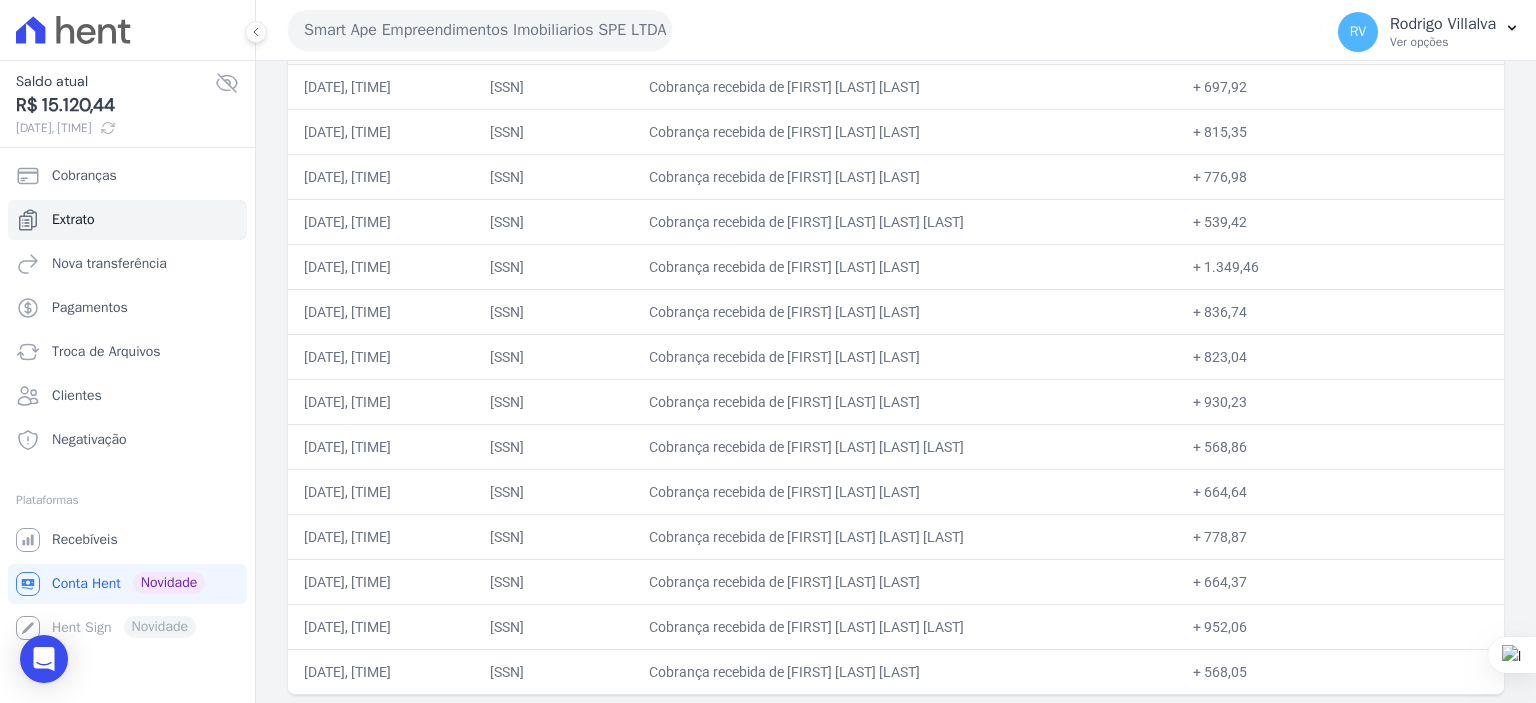 scroll, scrollTop: 301, scrollLeft: 0, axis: vertical 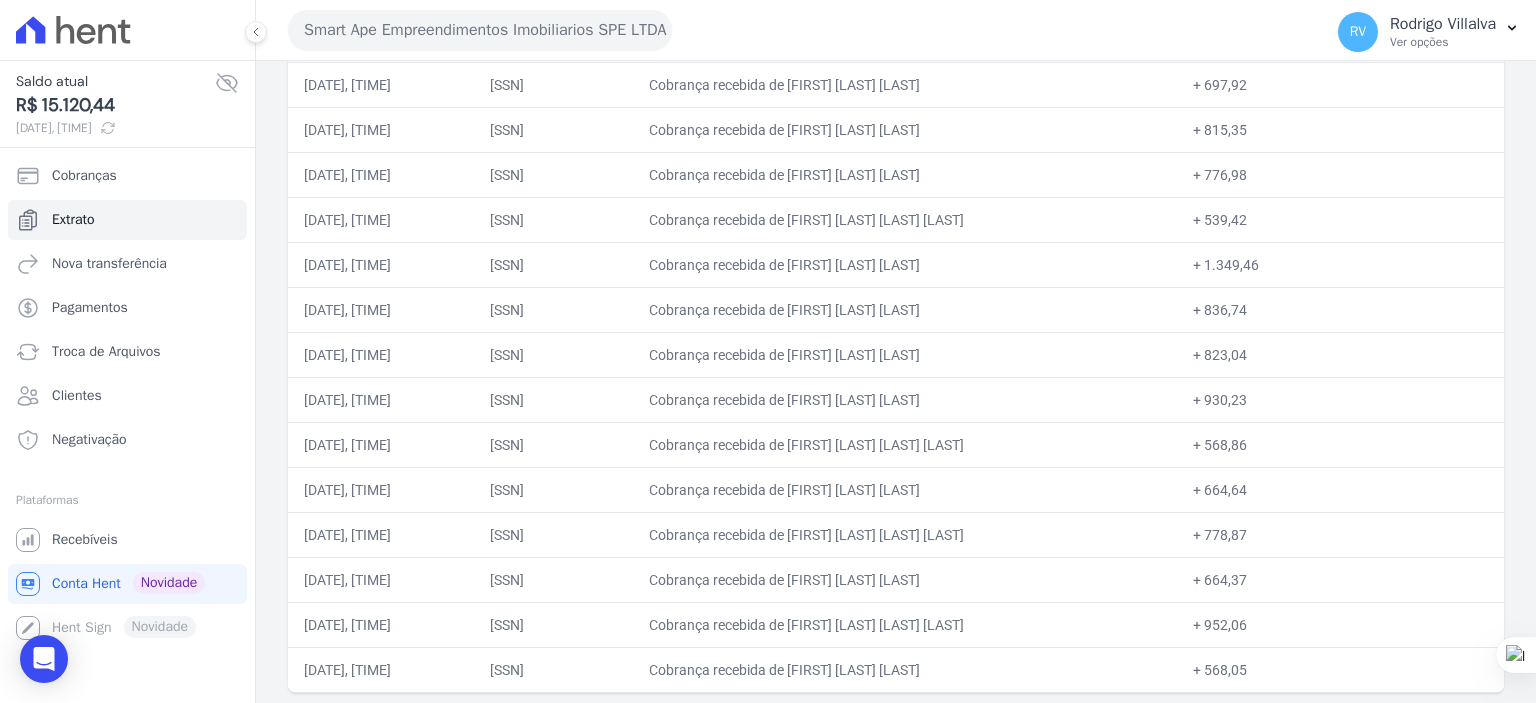 drag, startPoint x: 816, startPoint y: 263, endPoint x: 951, endPoint y: 263, distance: 135 